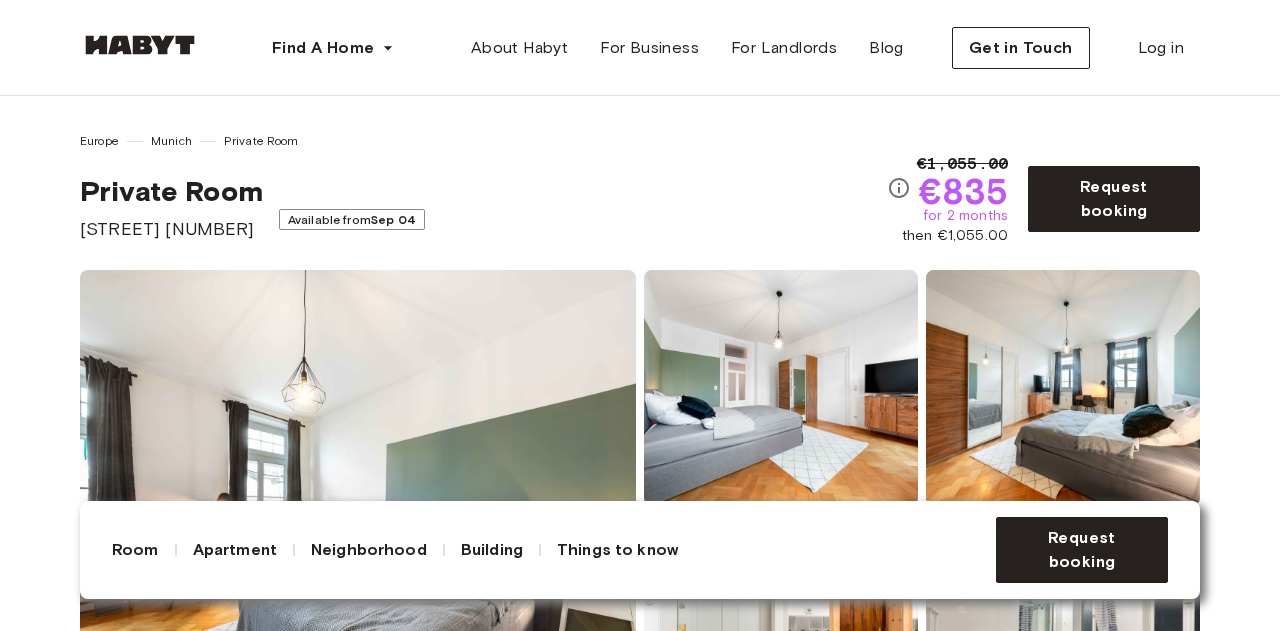 scroll, scrollTop: 0, scrollLeft: 0, axis: both 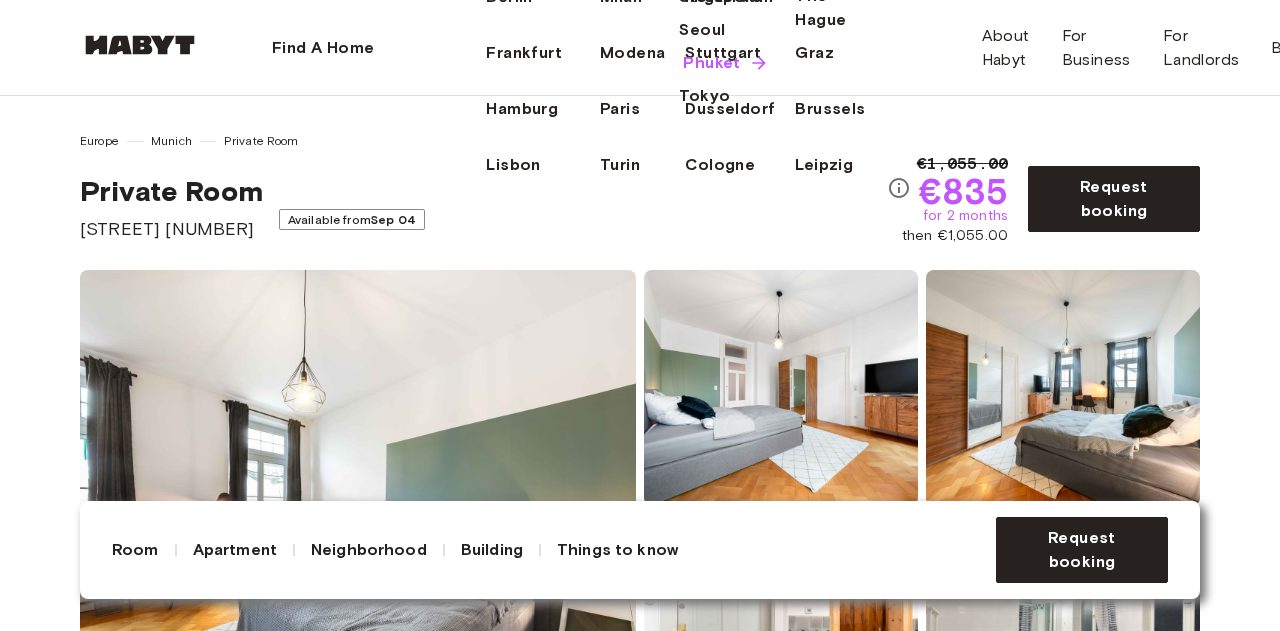 click on "Phuket" at bounding box center (711, 63) 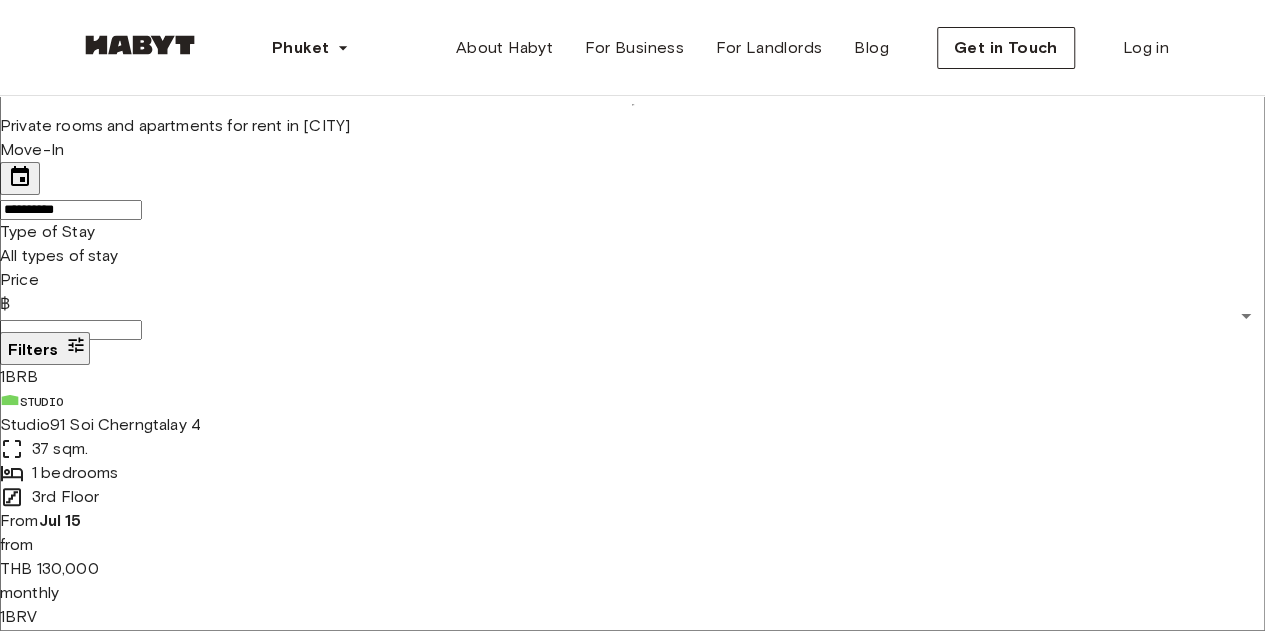 scroll, scrollTop: 400, scrollLeft: 0, axis: vertical 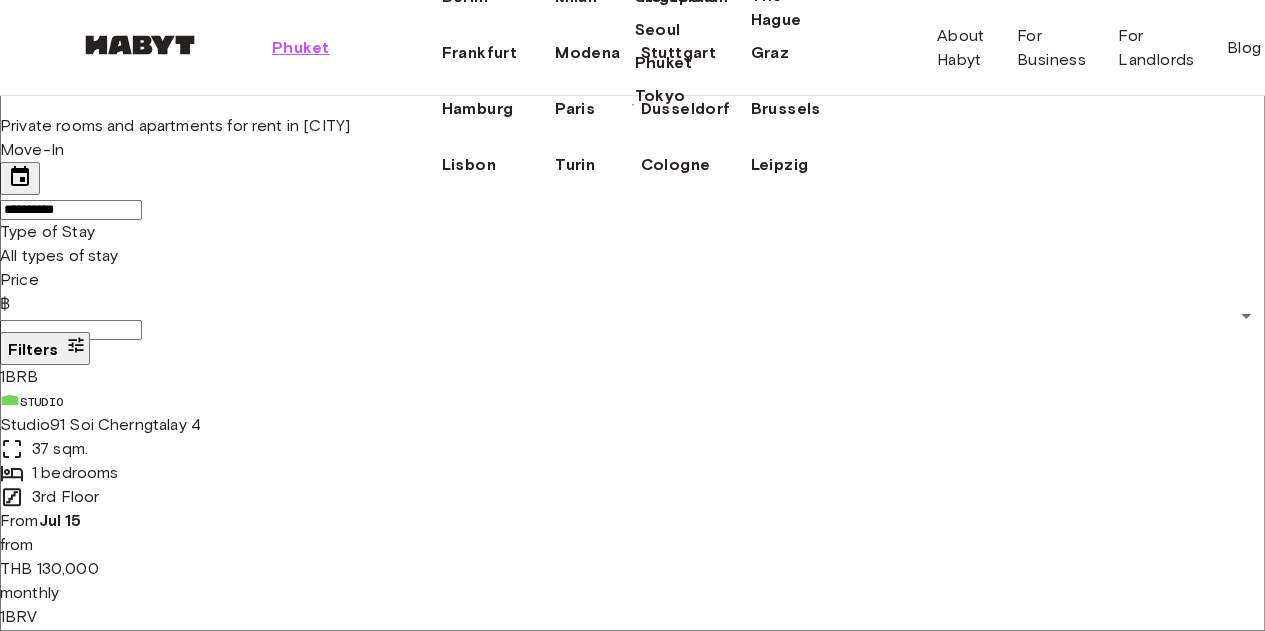click on "Phuket" at bounding box center (300, 48) 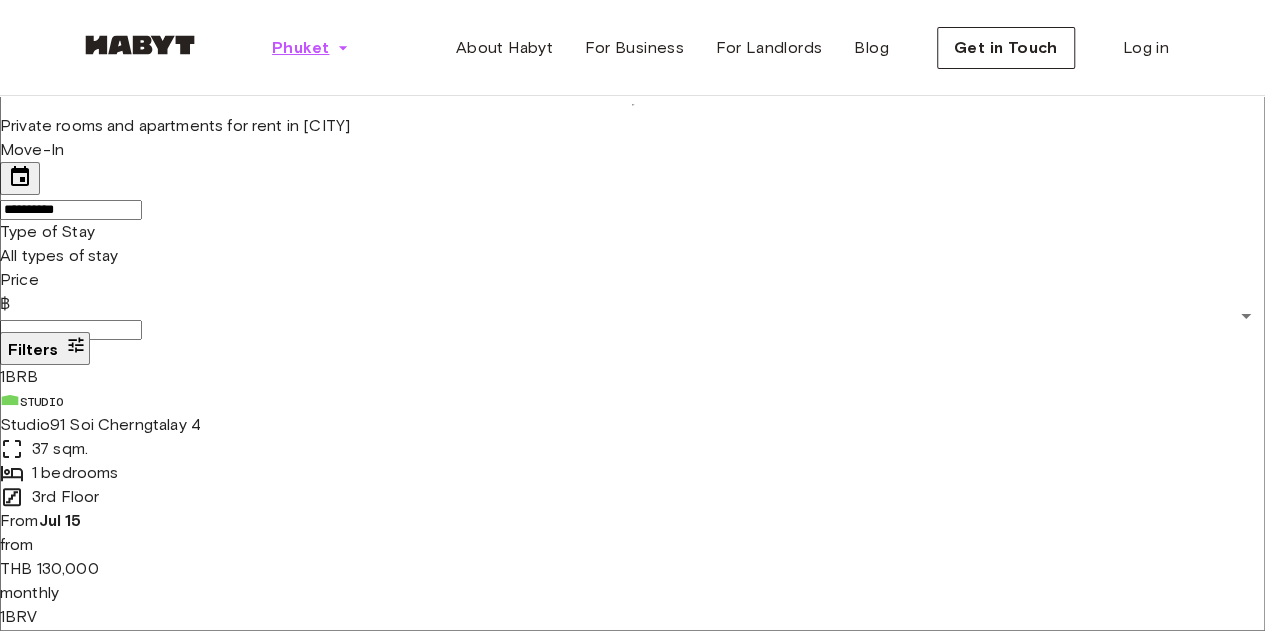 click on "Phuket" at bounding box center (310, 48) 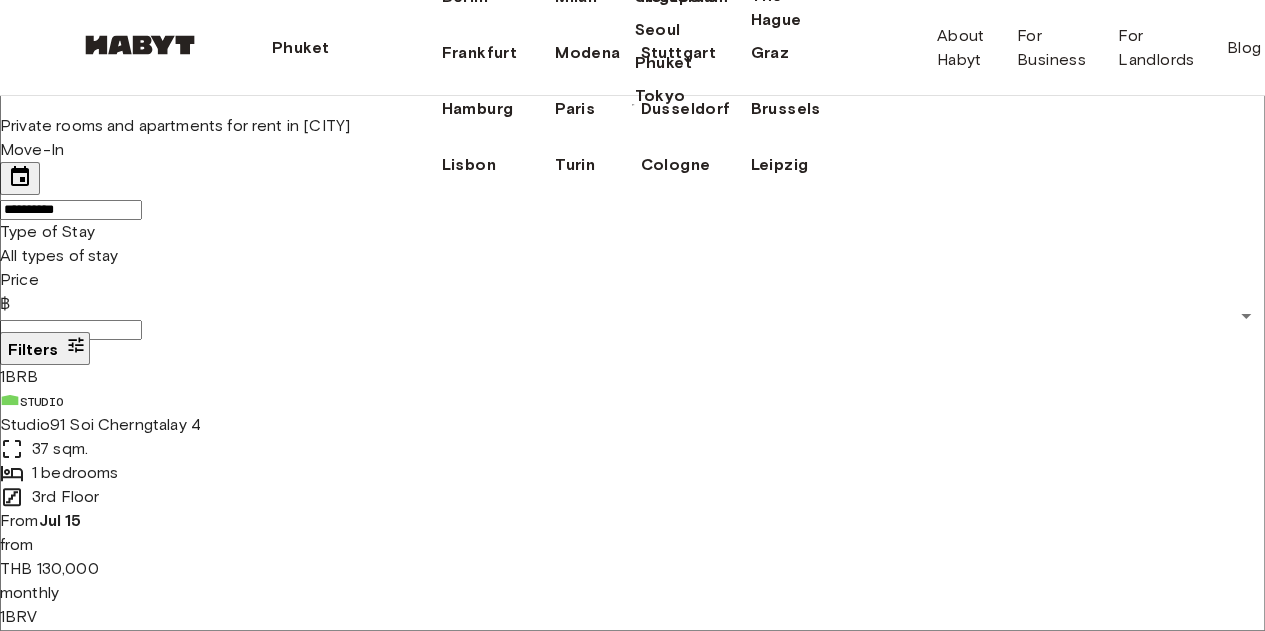 click on "Munich" at bounding box center [672, -59] 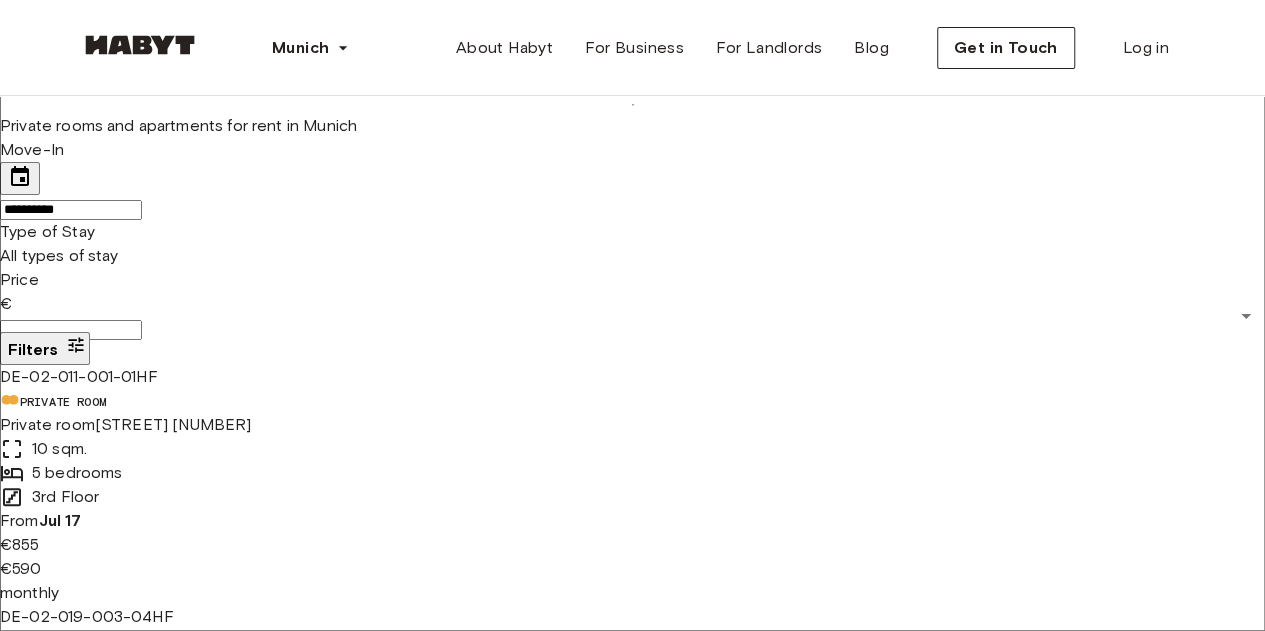 scroll, scrollTop: 890, scrollLeft: 0, axis: vertical 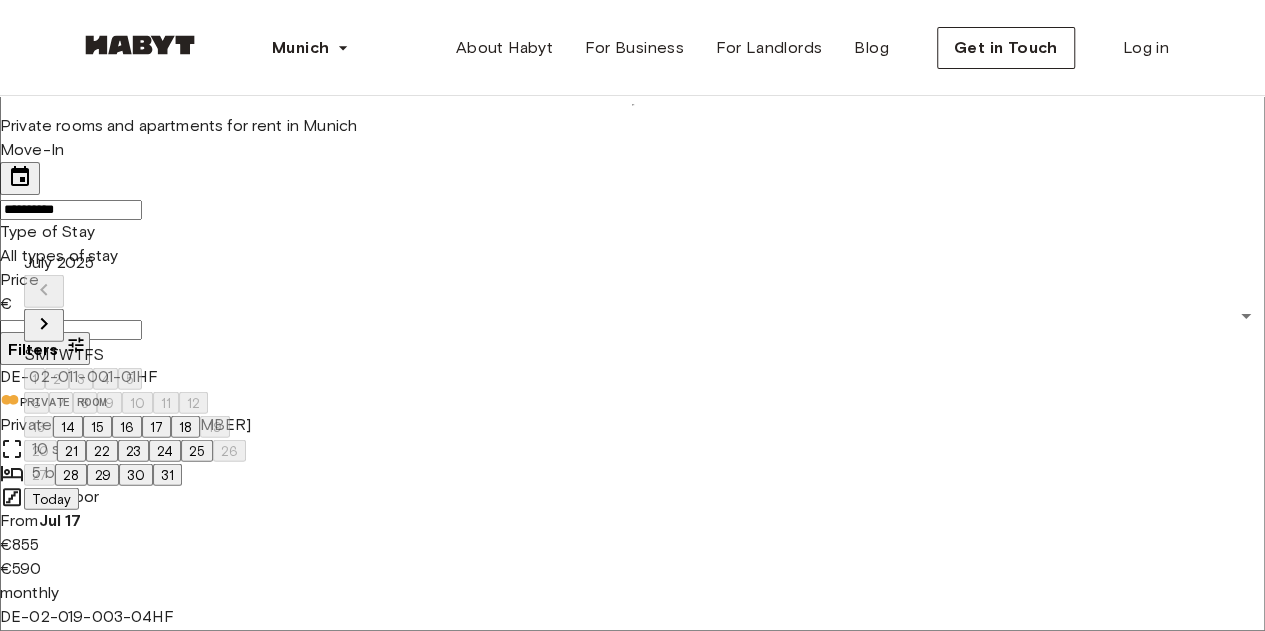 click 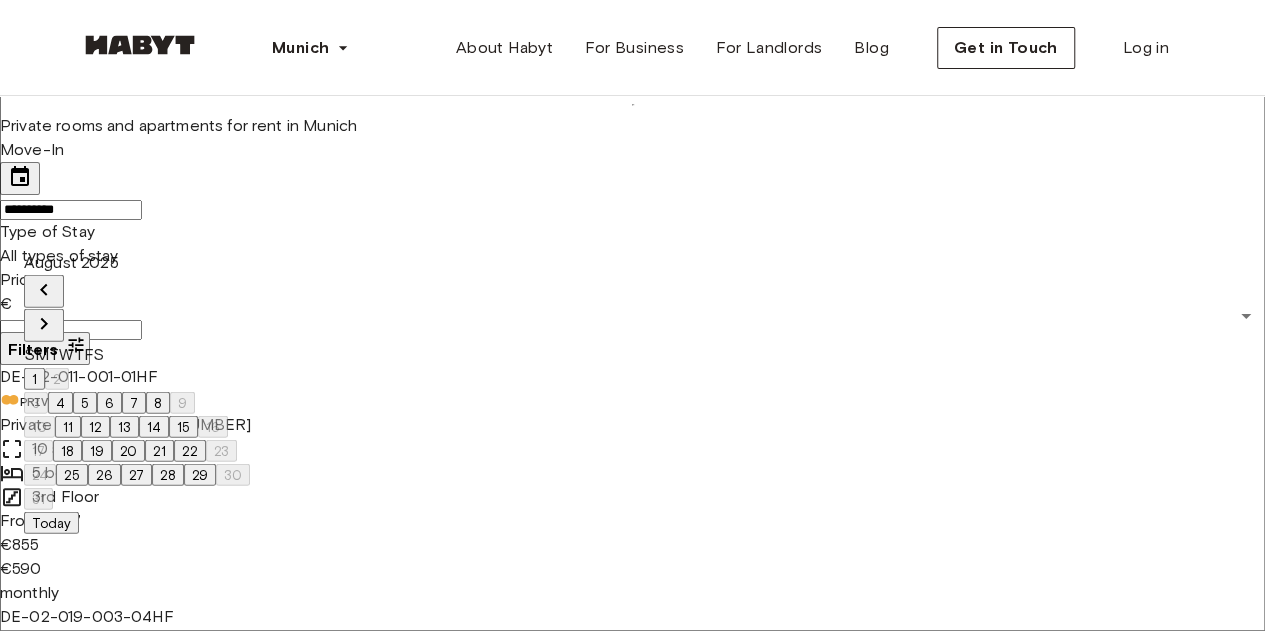 click 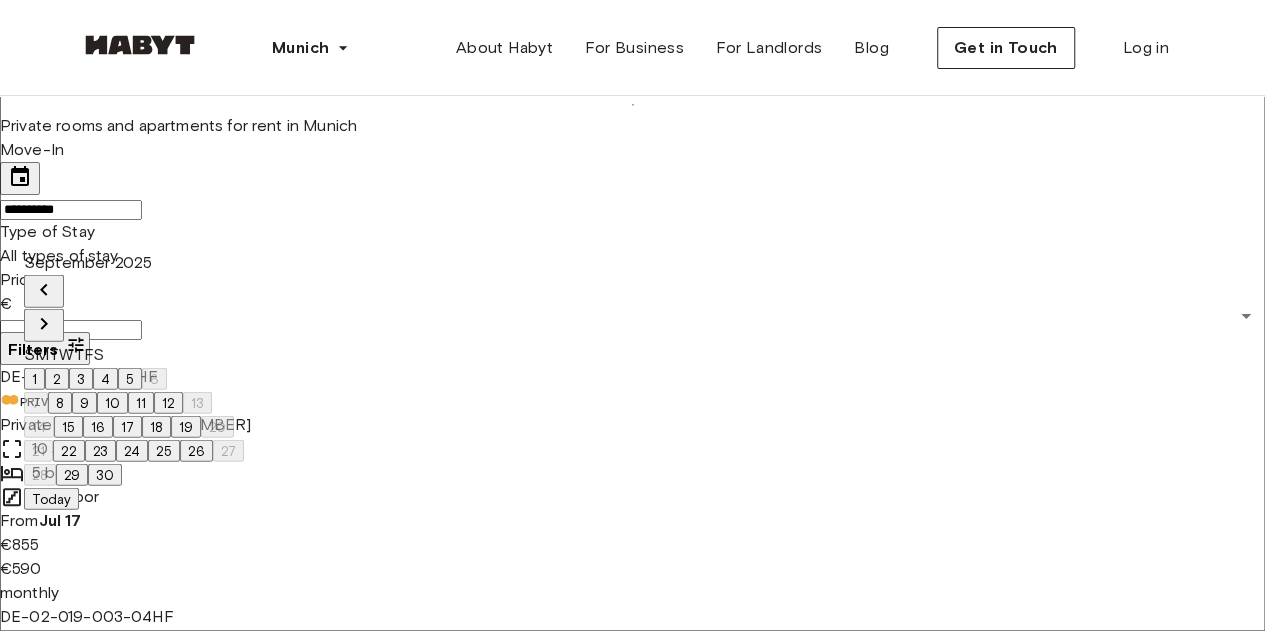 click on "1" at bounding box center (34, 379) 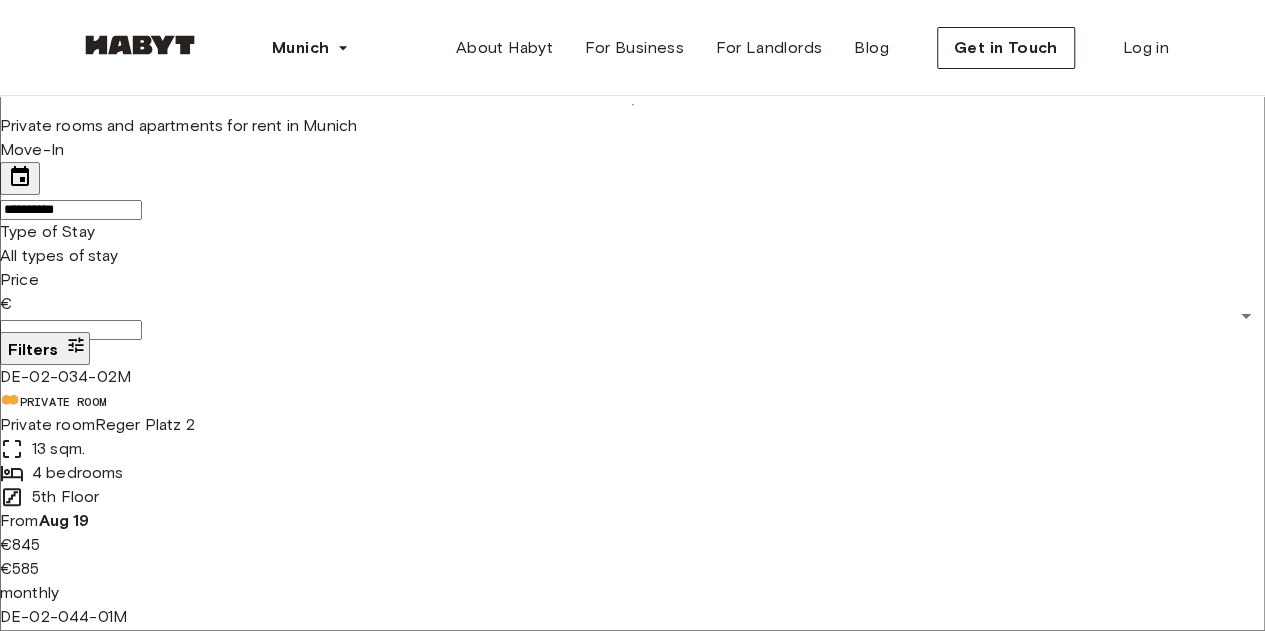 type on "**********" 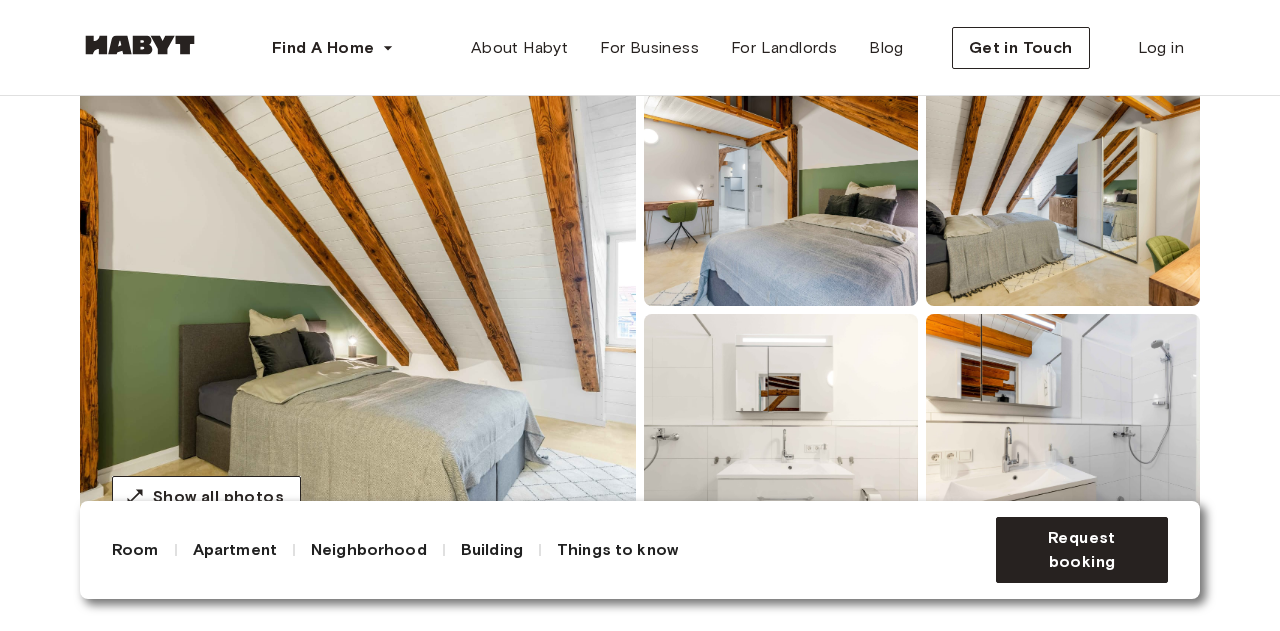 scroll, scrollTop: 0, scrollLeft: 0, axis: both 